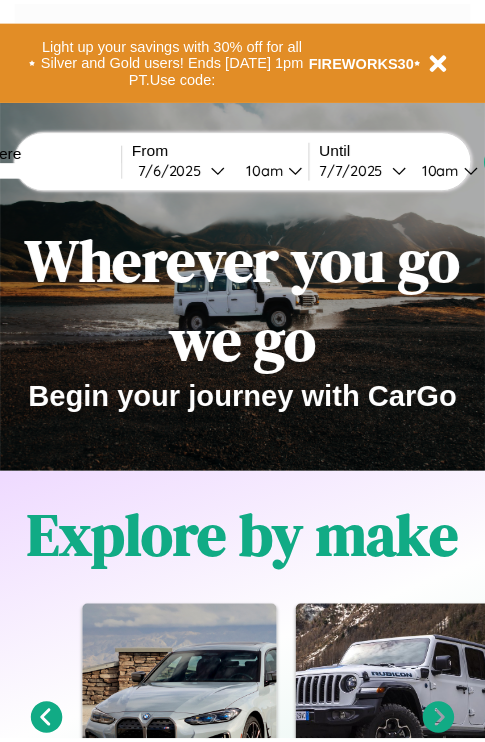 scroll, scrollTop: 0, scrollLeft: 0, axis: both 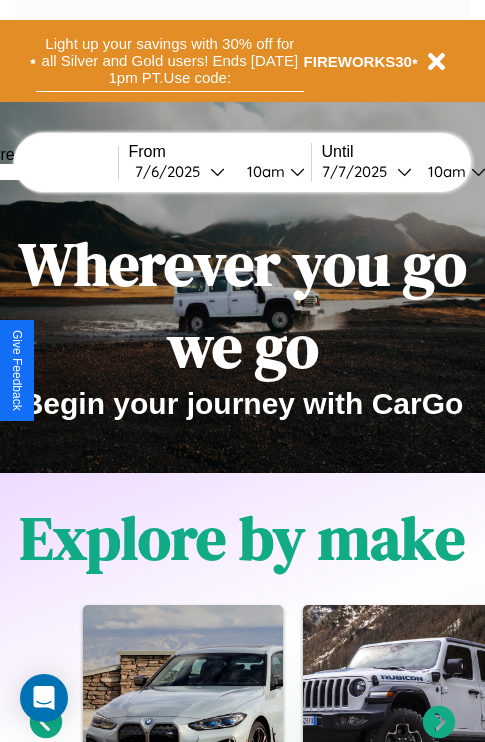 click on "Light up your savings with 30% off for all Silver and Gold users! Ends [DATE] 1pm PT.  Use code:" at bounding box center [170, 61] 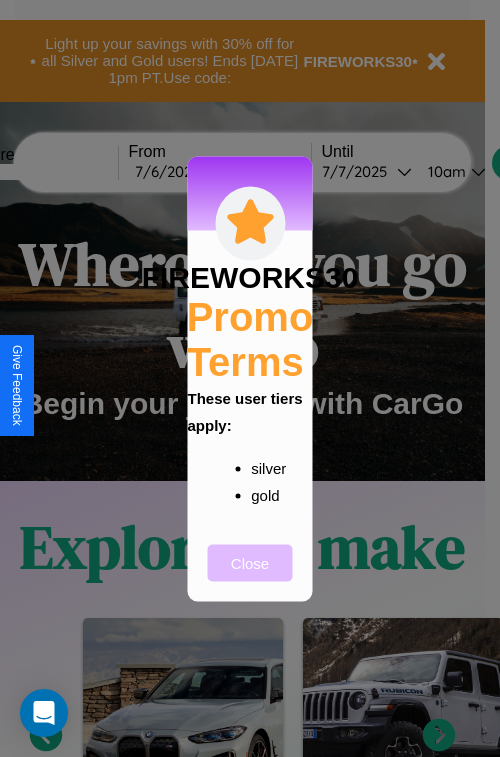 click on "Close" at bounding box center [250, 562] 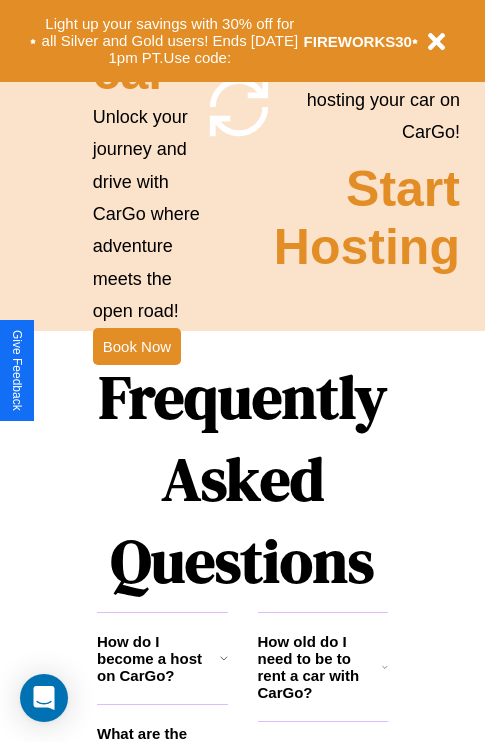 scroll, scrollTop: 2423, scrollLeft: 0, axis: vertical 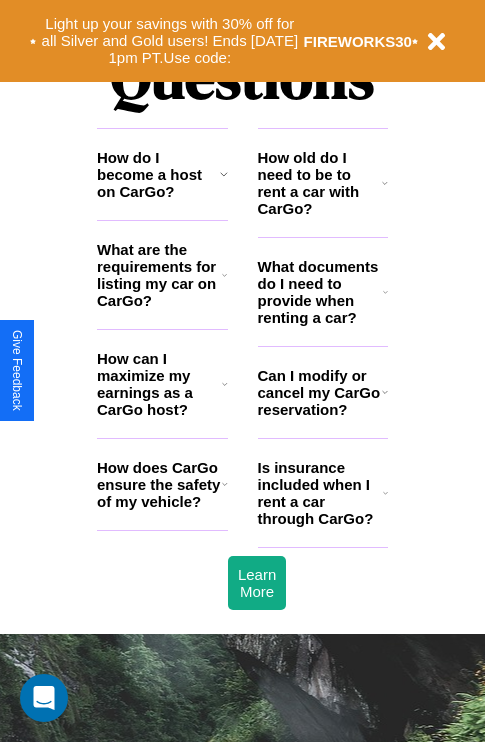 click on "How does CarGo ensure the safety of my vehicle?" at bounding box center (159, 484) 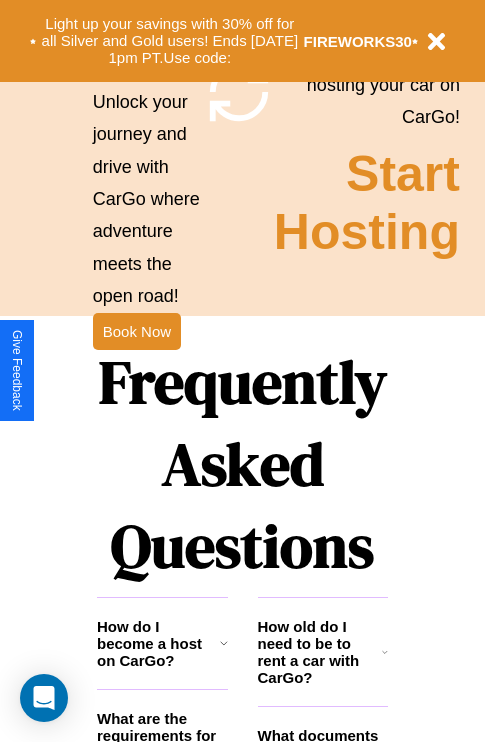 scroll, scrollTop: 1947, scrollLeft: 0, axis: vertical 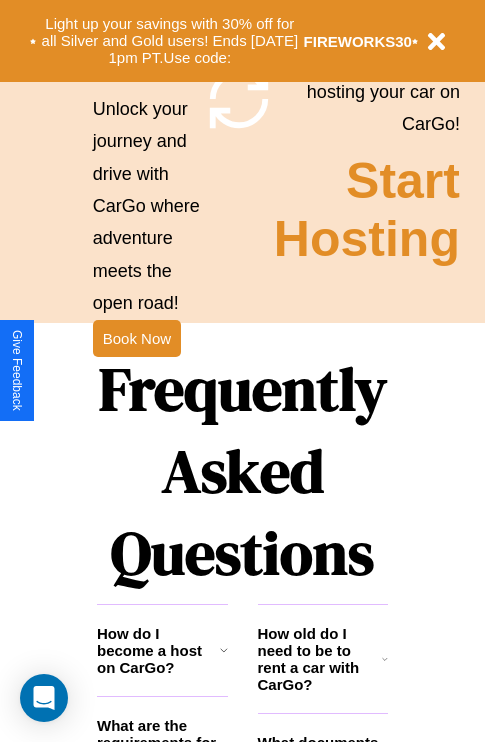 click on "Frequently Asked Questions" at bounding box center [242, 471] 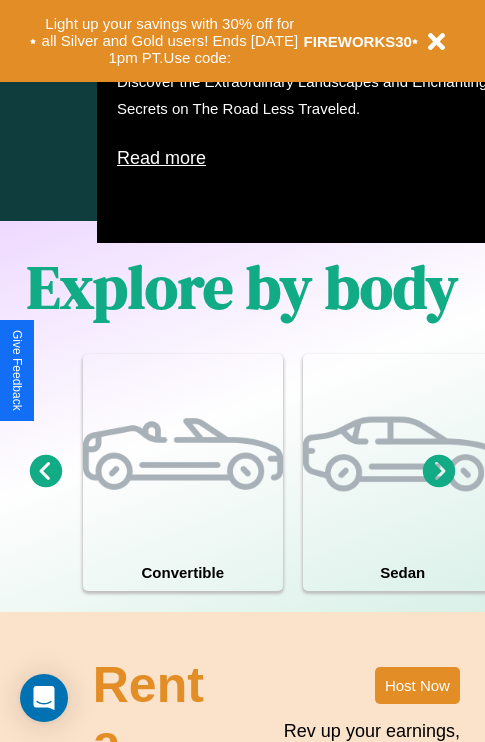 scroll, scrollTop: 0, scrollLeft: 0, axis: both 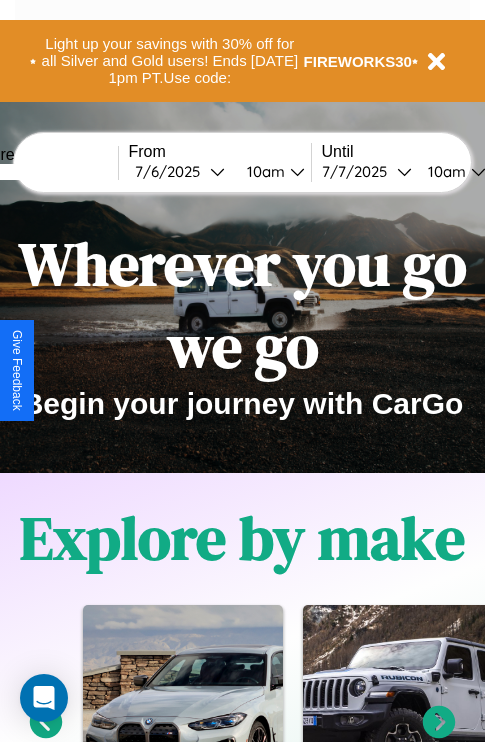 click at bounding box center [43, 172] 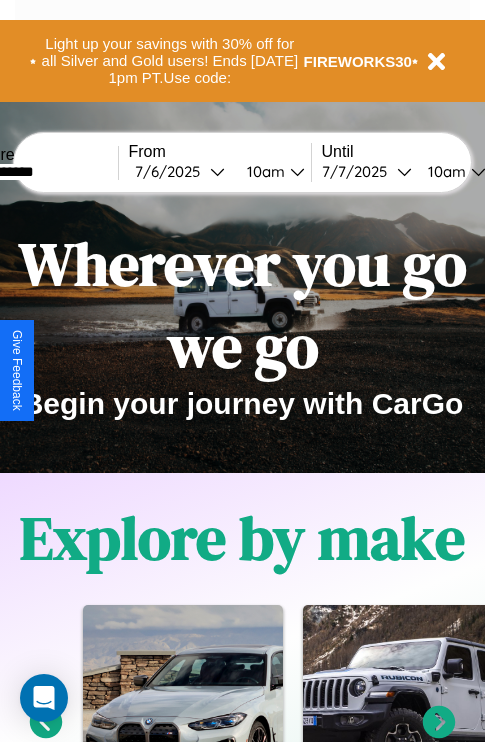 type on "**********" 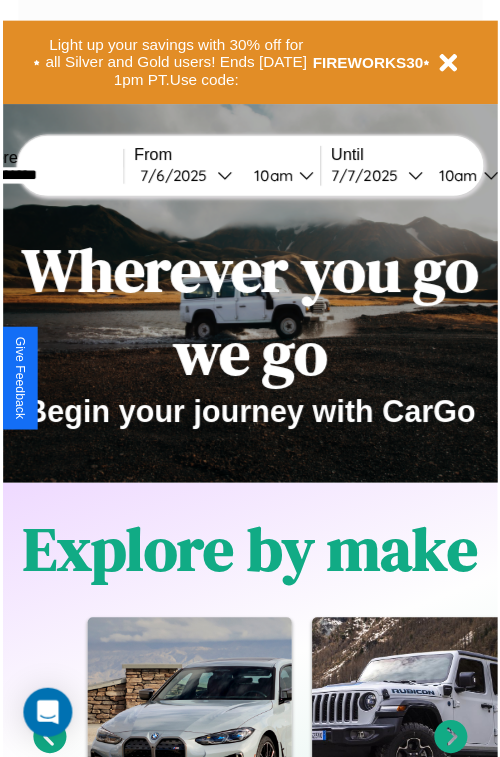 select on "*" 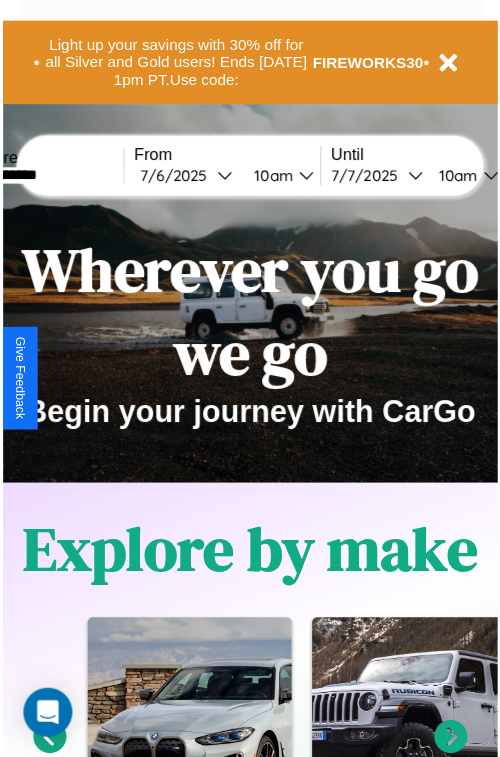 select on "****" 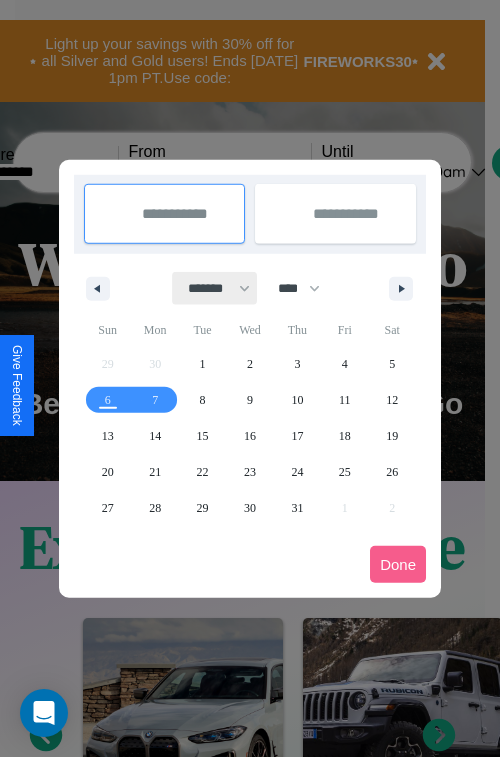 click on "******* ******** ***** ***** *** **** **** ****** ********* ******* ******** ********" at bounding box center [215, 288] 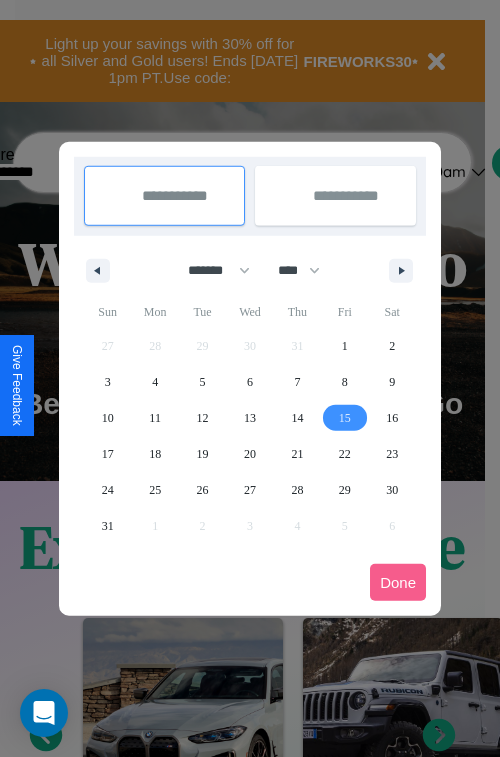 click on "15" at bounding box center (345, 418) 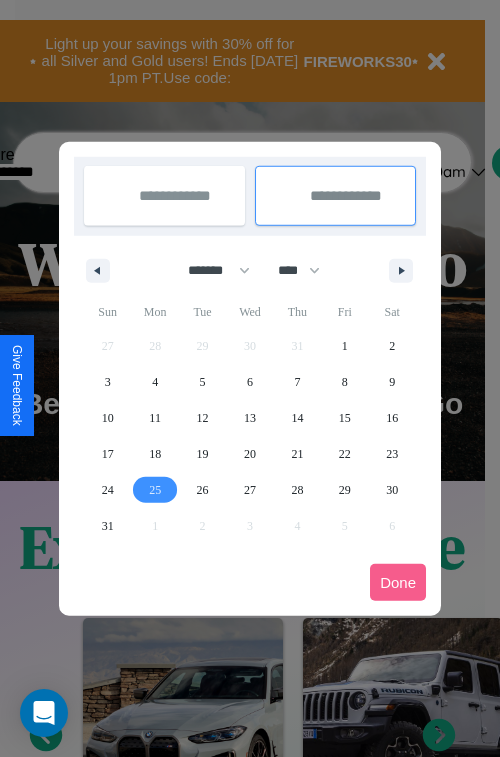 click on "25" at bounding box center (155, 490) 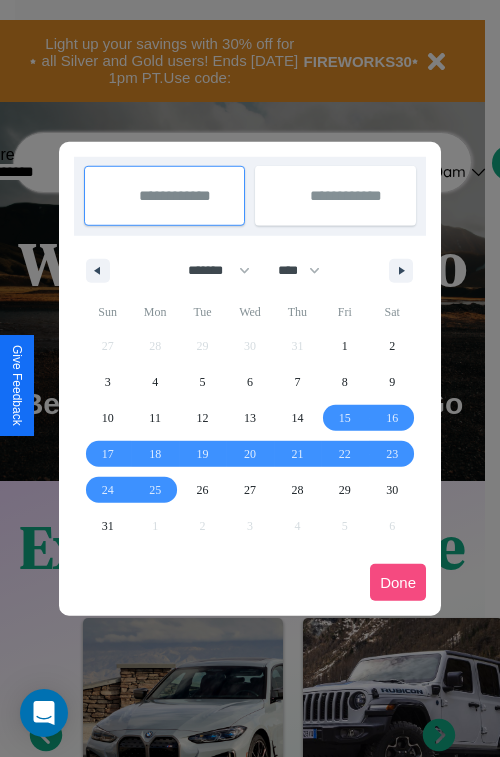 click on "Done" at bounding box center [398, 582] 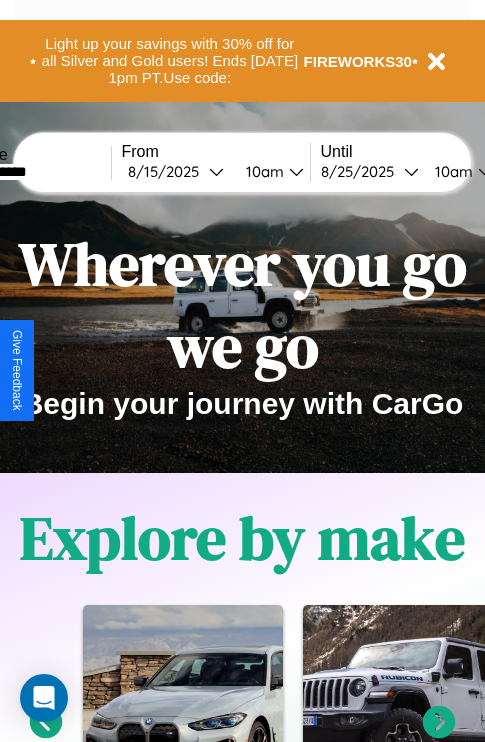click on "10am" at bounding box center [262, 171] 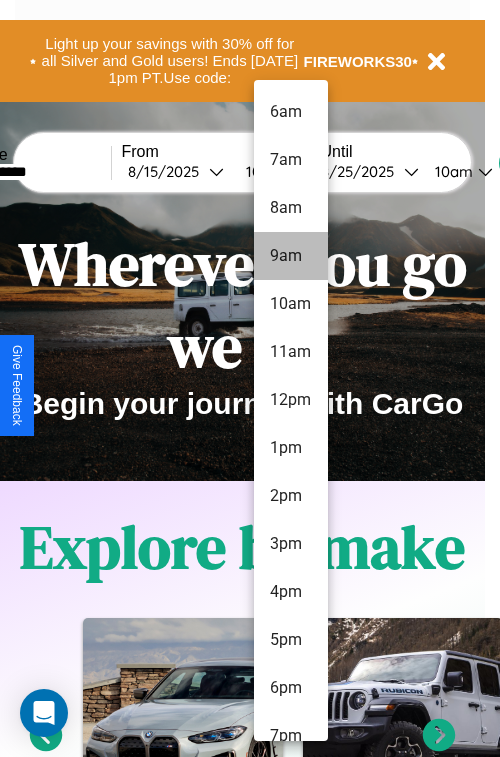 click on "9am" at bounding box center (291, 256) 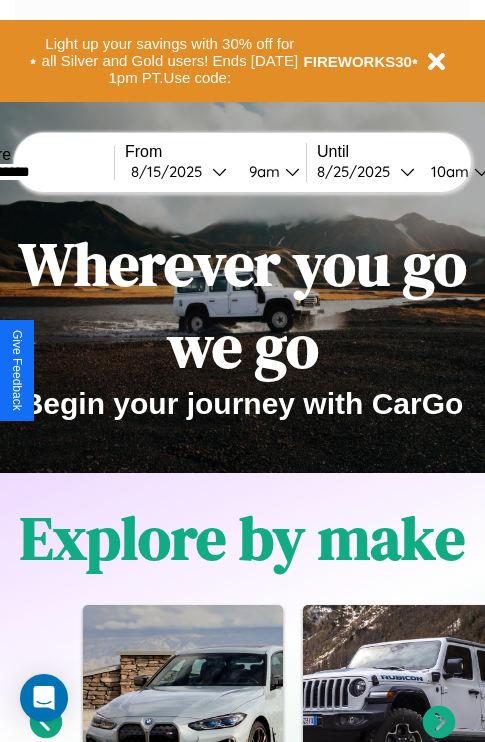 scroll, scrollTop: 0, scrollLeft: 72, axis: horizontal 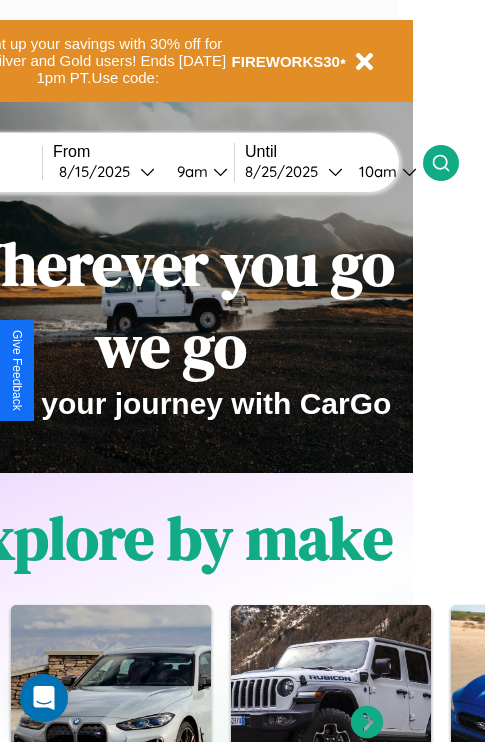 click 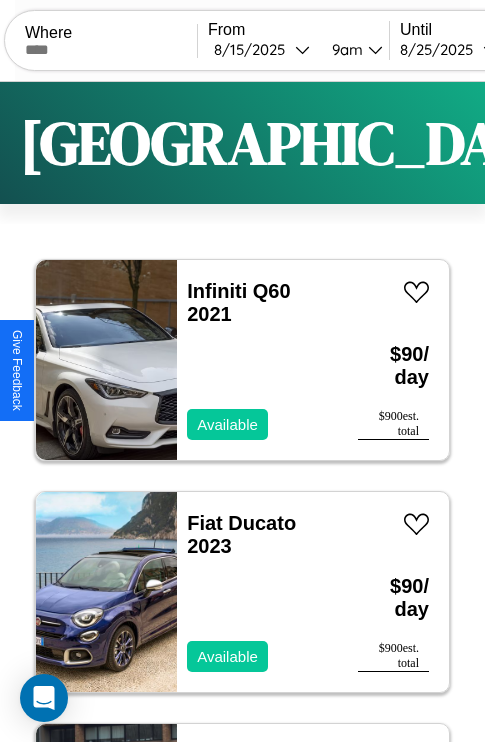 click on "Filters" at bounding box center (640, 143) 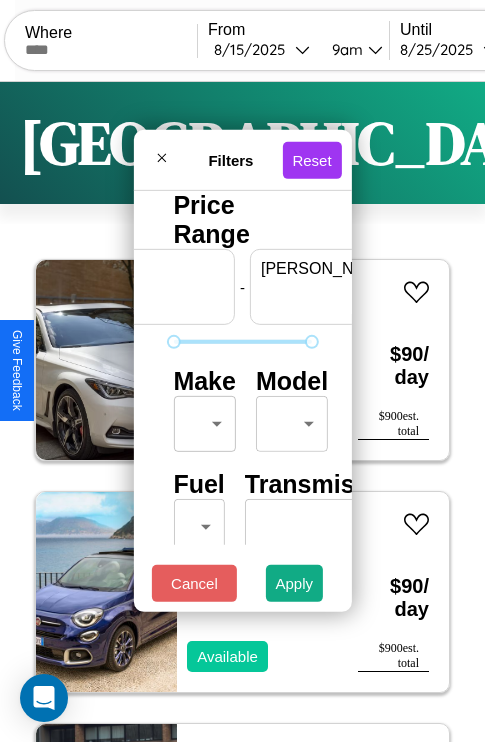 scroll, scrollTop: 0, scrollLeft: 124, axis: horizontal 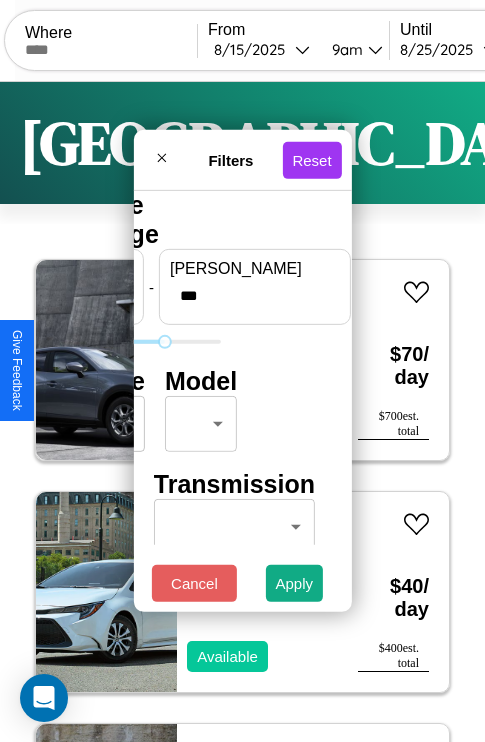 type on "***" 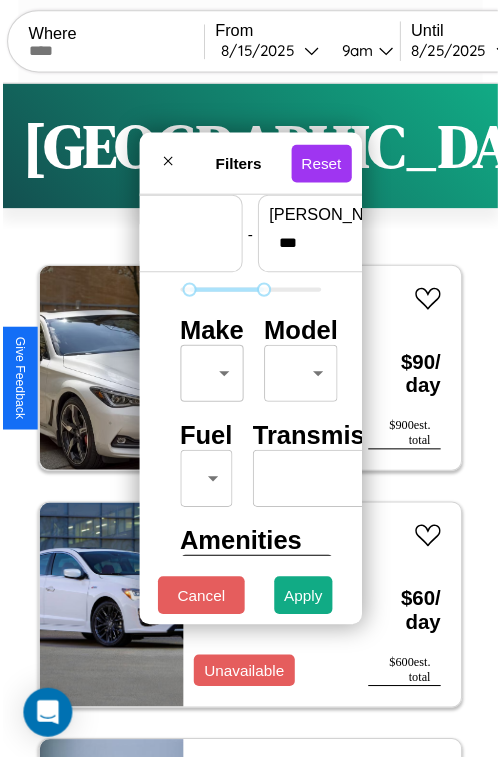 scroll, scrollTop: 59, scrollLeft: 0, axis: vertical 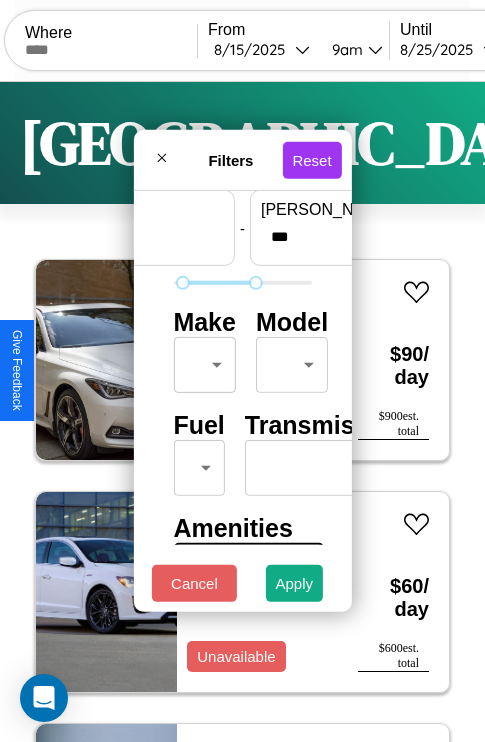 type on "**" 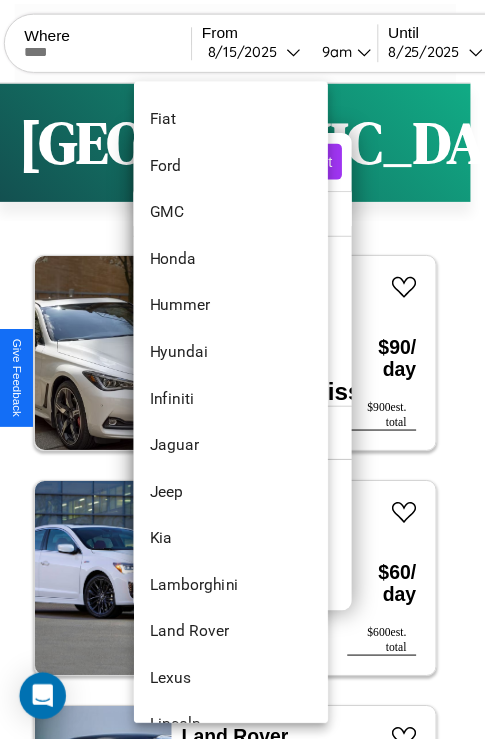 scroll, scrollTop: 662, scrollLeft: 0, axis: vertical 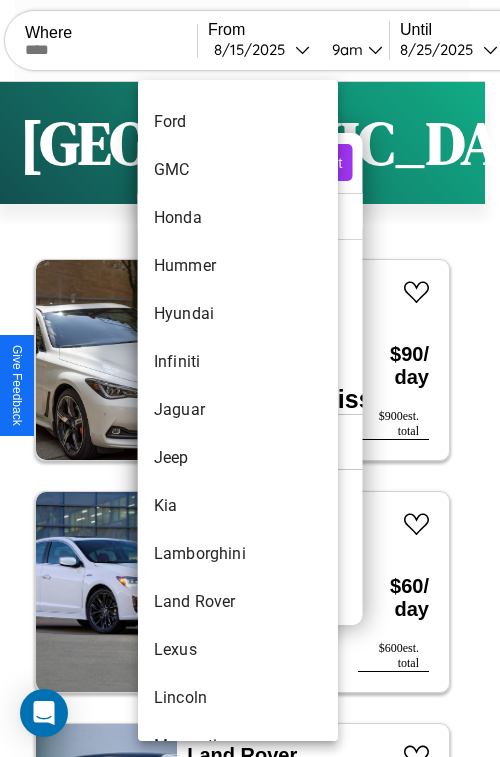 click on "Jaguar" at bounding box center (238, 410) 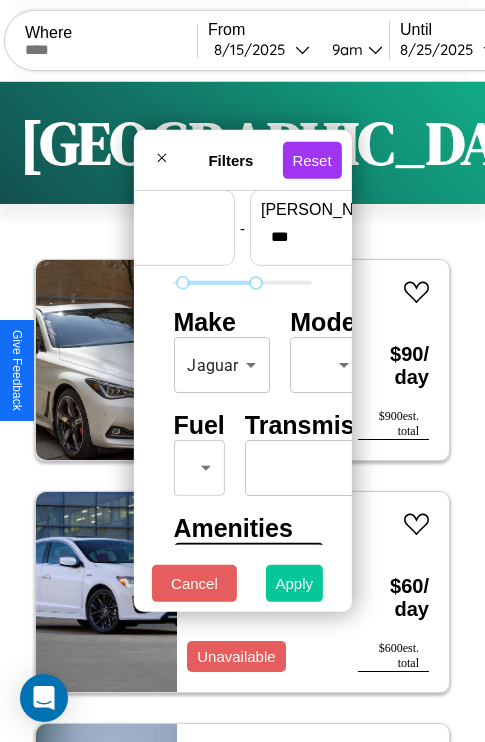 click on "Apply" at bounding box center [295, 583] 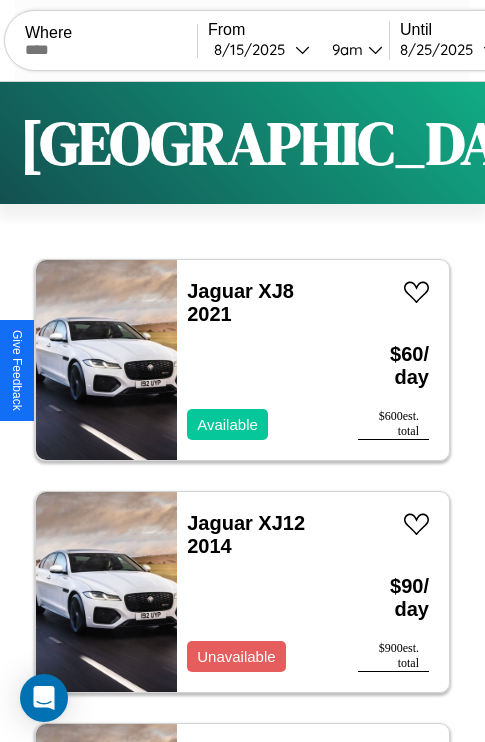 scroll, scrollTop: 95, scrollLeft: 0, axis: vertical 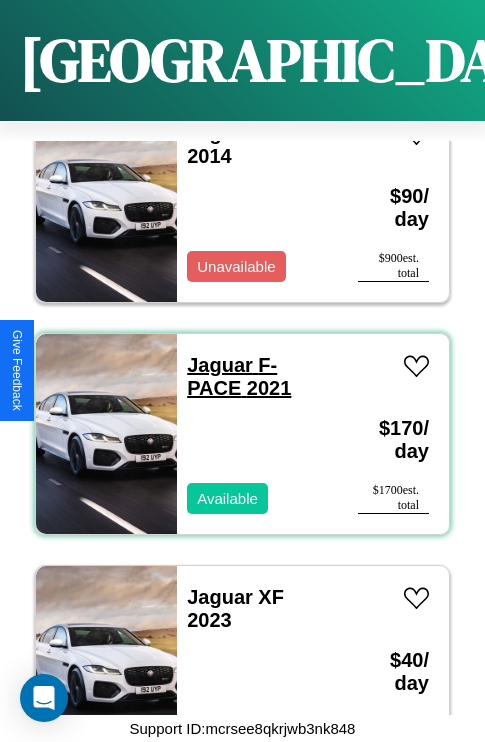 click on "Jaguar   F-PACE   2021" at bounding box center (239, 376) 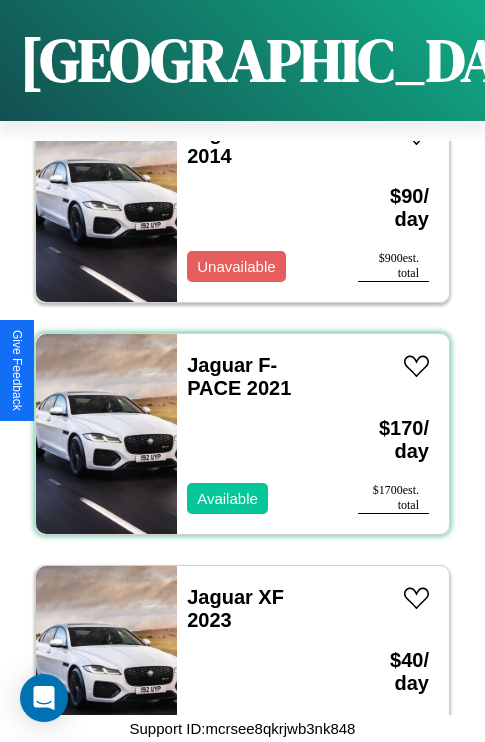 click on "Jaguar   F-PACE   2021 Available" at bounding box center (257, 434) 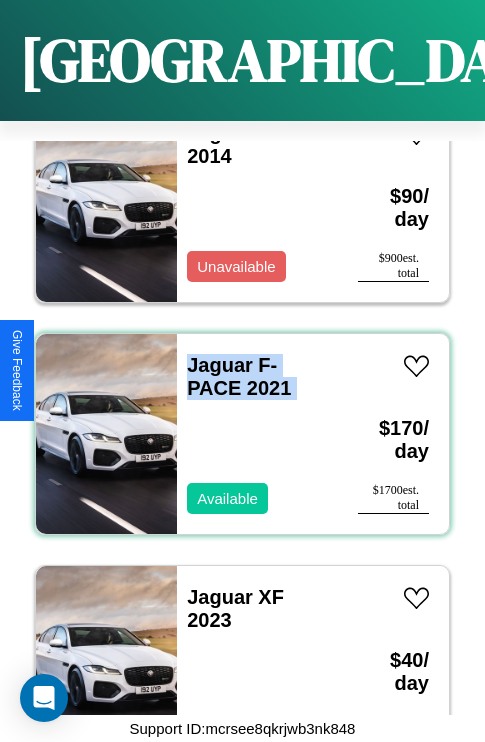 click on "Jaguar   F-PACE   2021 Available" at bounding box center (257, 434) 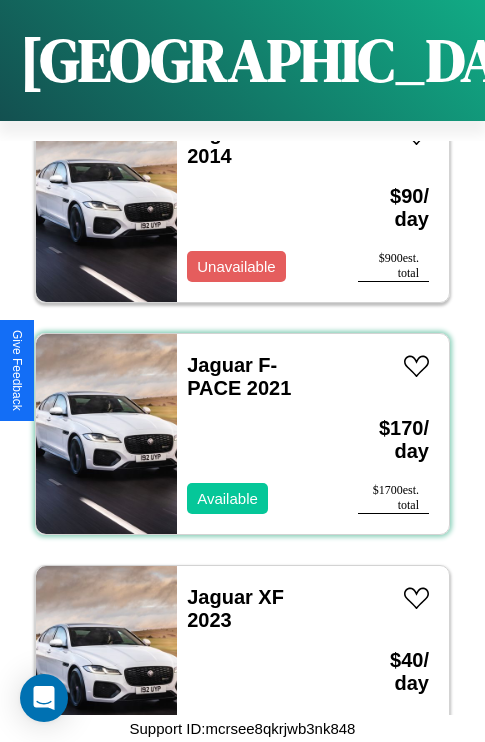 click on "Jaguar   F-PACE   2021 Available" at bounding box center (257, 434) 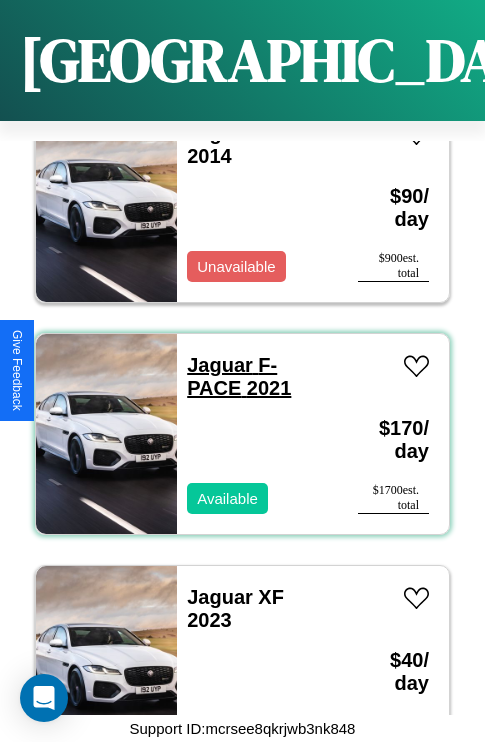 click on "Jaguar   F-PACE   2021" at bounding box center [239, 376] 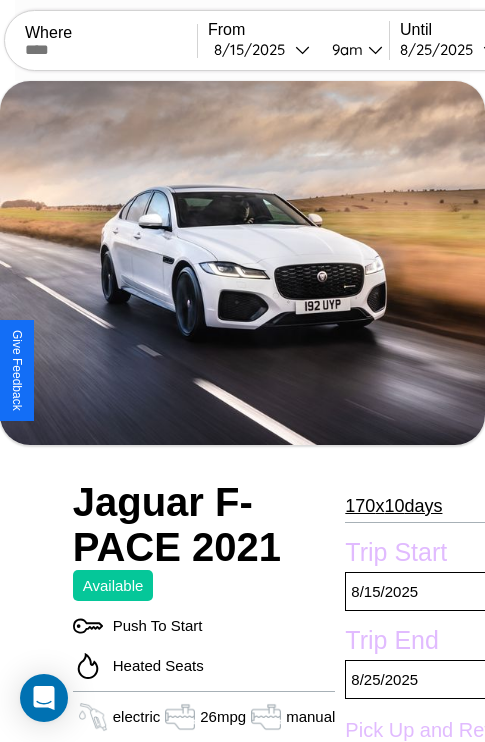 scroll, scrollTop: 154, scrollLeft: 0, axis: vertical 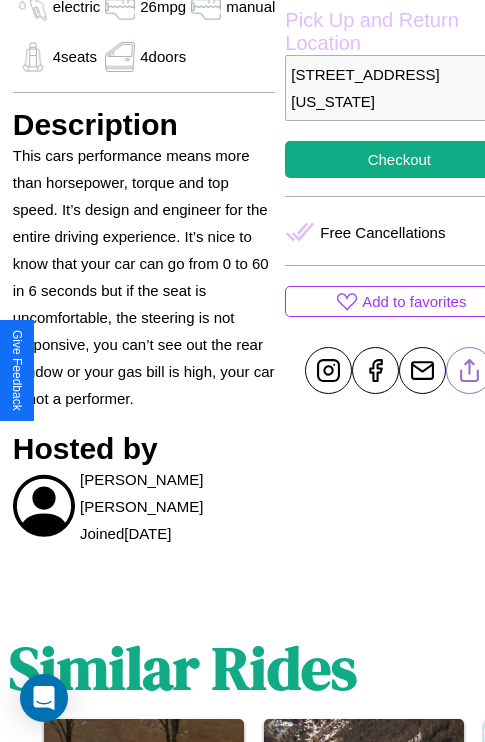 click 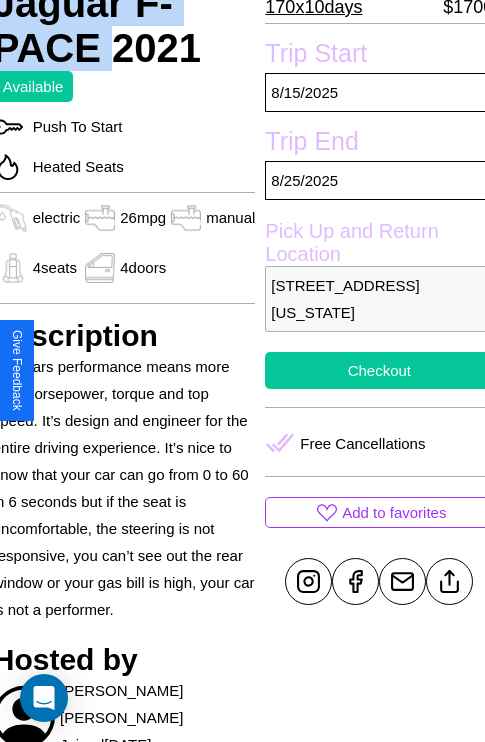 click on "Checkout" at bounding box center (379, 370) 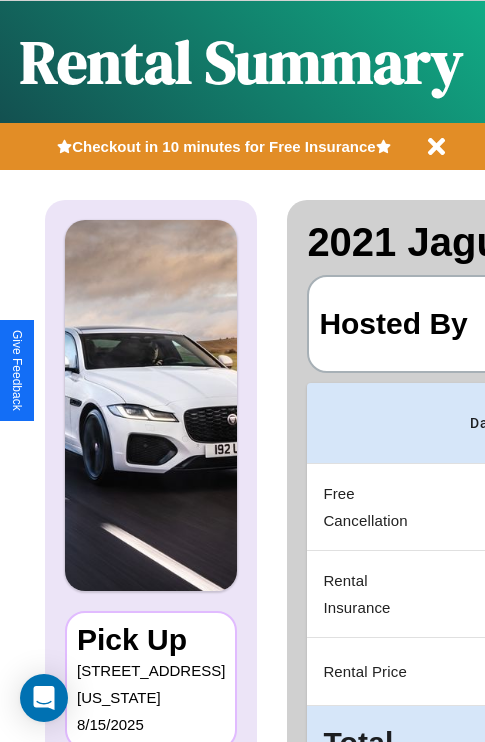 scroll, scrollTop: 0, scrollLeft: 378, axis: horizontal 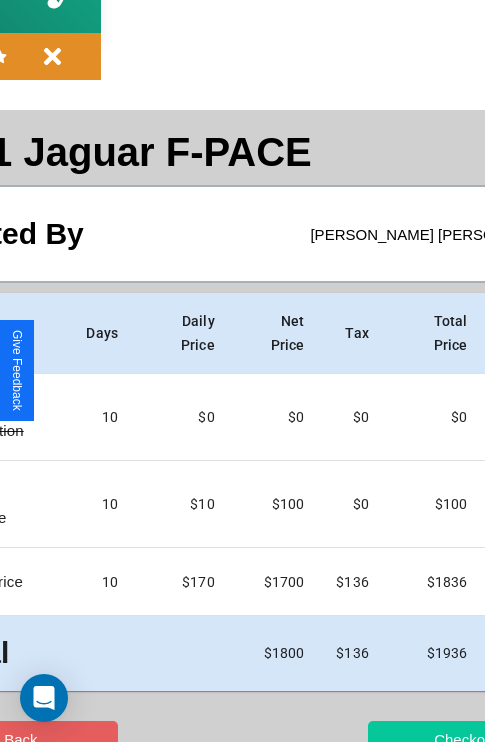 click on "Checkout" at bounding box center [465, 739] 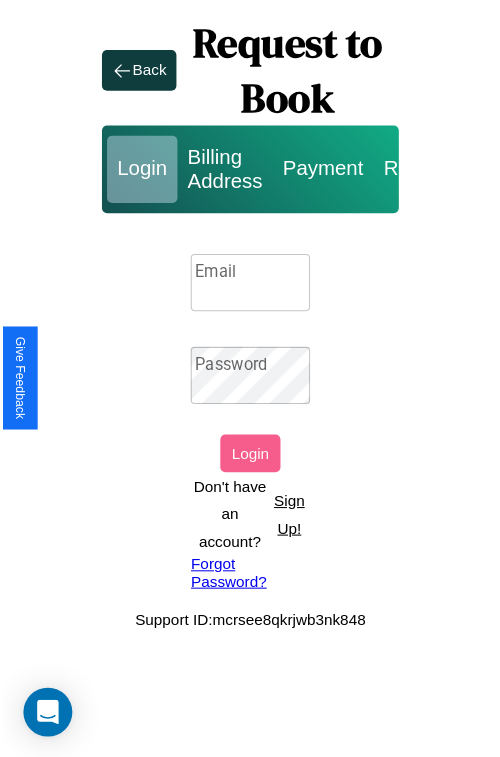 scroll, scrollTop: 0, scrollLeft: 0, axis: both 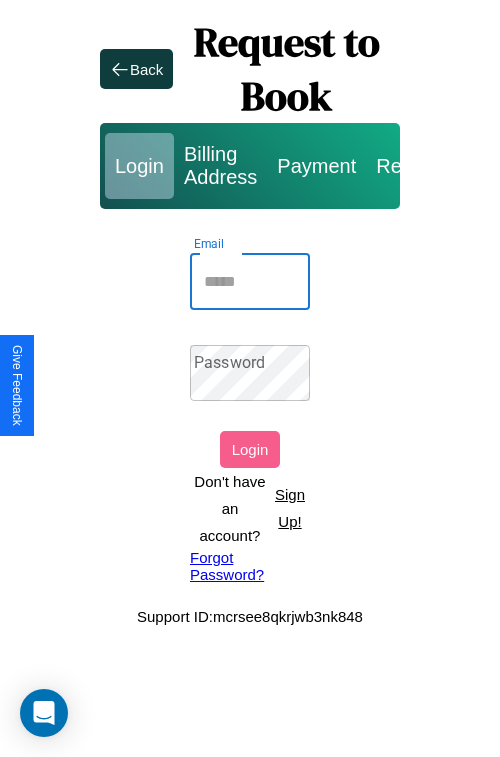 click on "Email" at bounding box center [250, 282] 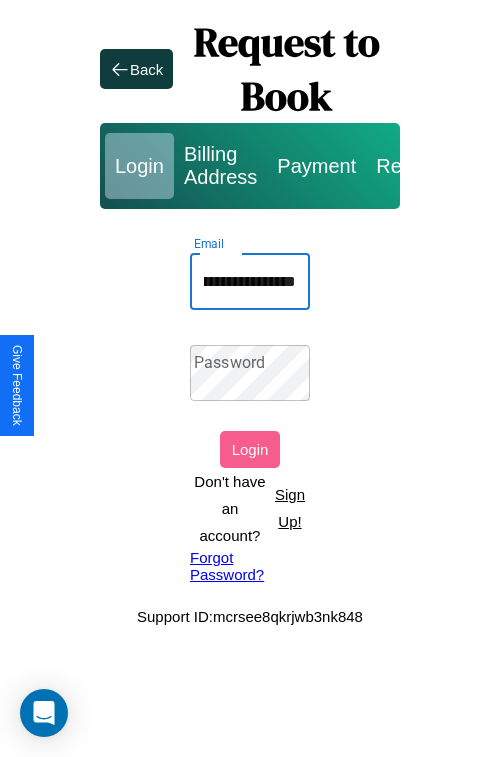 scroll, scrollTop: 0, scrollLeft: 71, axis: horizontal 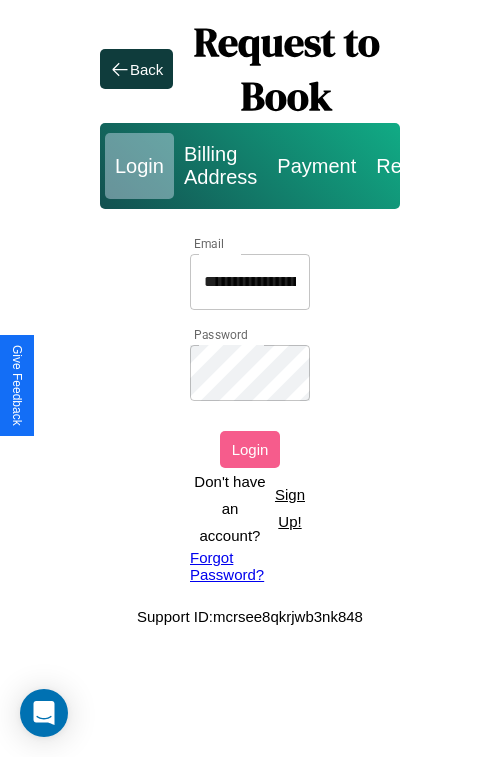 click on "Login" at bounding box center (250, 449) 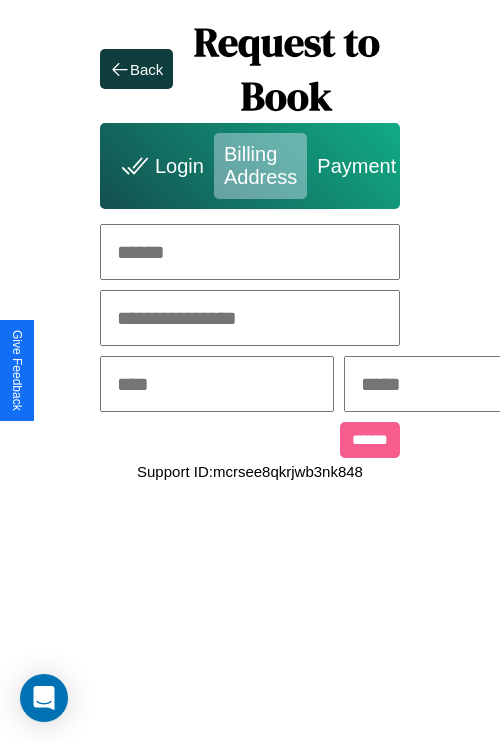 click at bounding box center (250, 252) 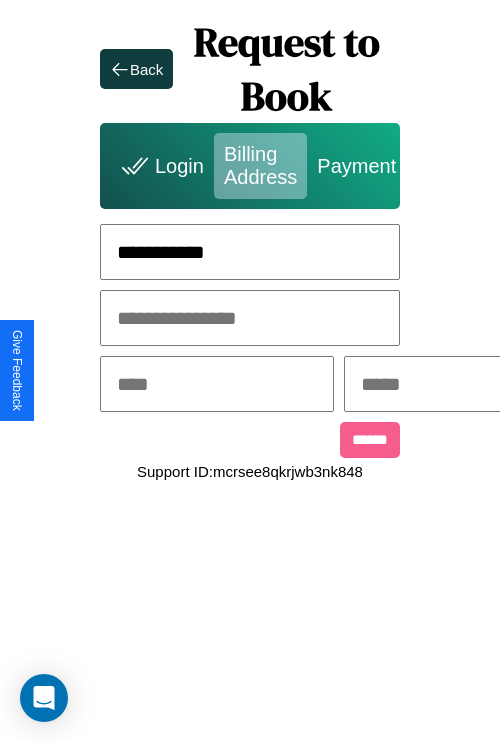 type on "**********" 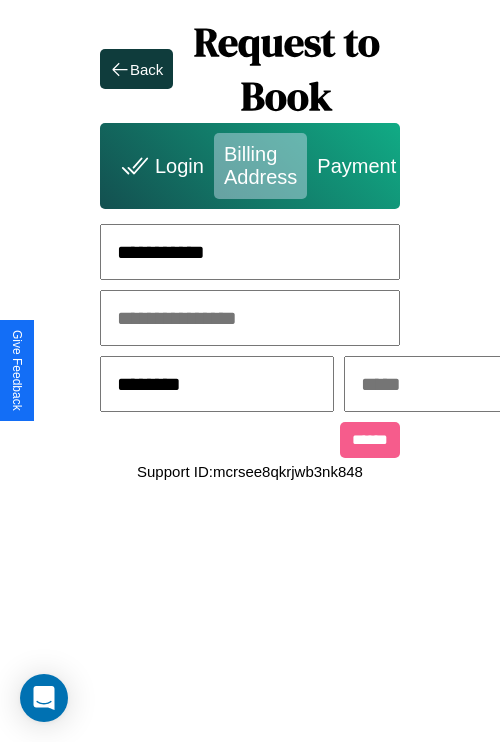 type on "********" 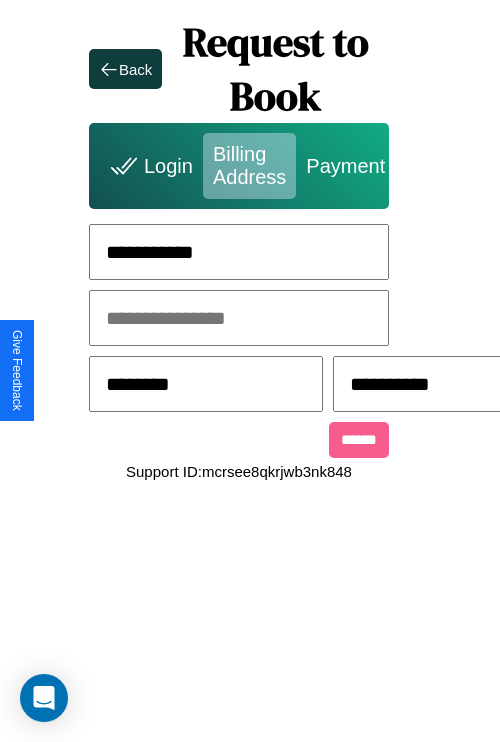 scroll, scrollTop: 0, scrollLeft: 517, axis: horizontal 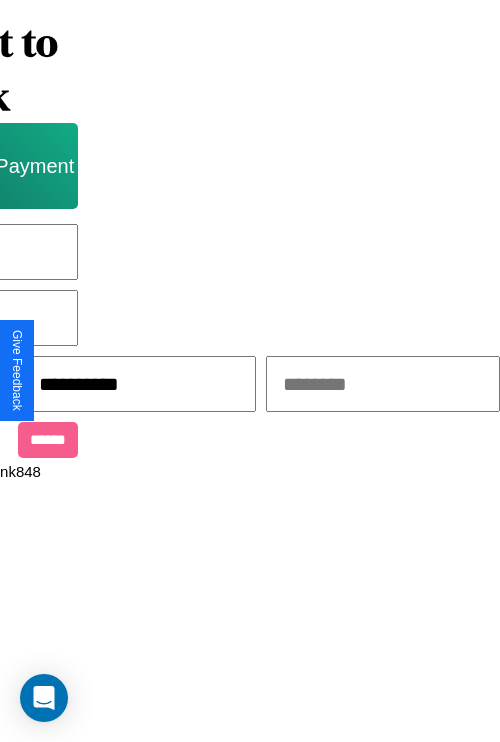 type on "**********" 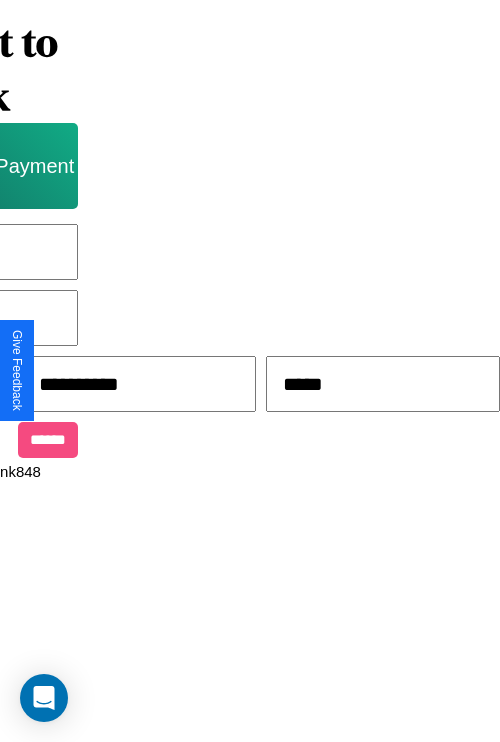type on "*****" 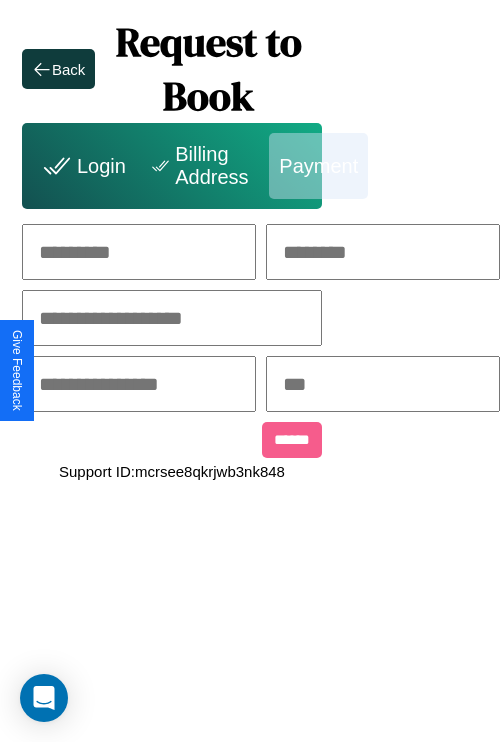 scroll, scrollTop: 0, scrollLeft: 208, axis: horizontal 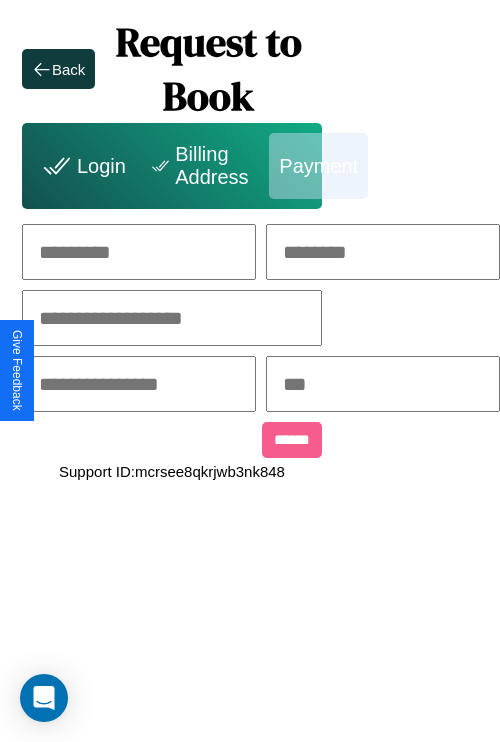 click at bounding box center [139, 252] 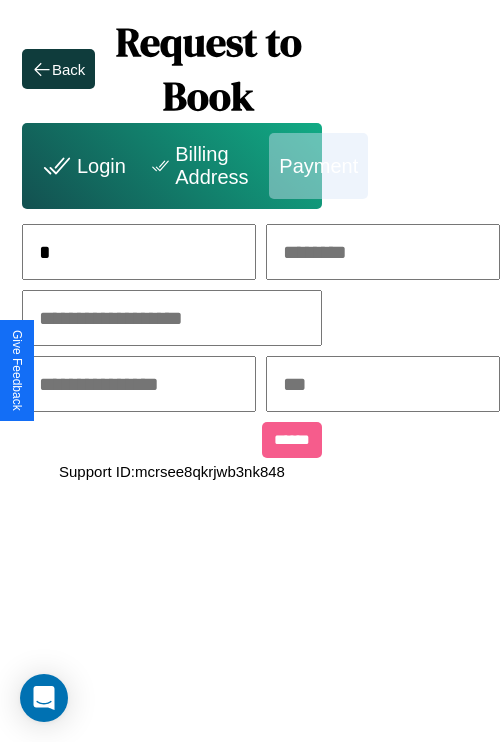 scroll, scrollTop: 0, scrollLeft: 130, axis: horizontal 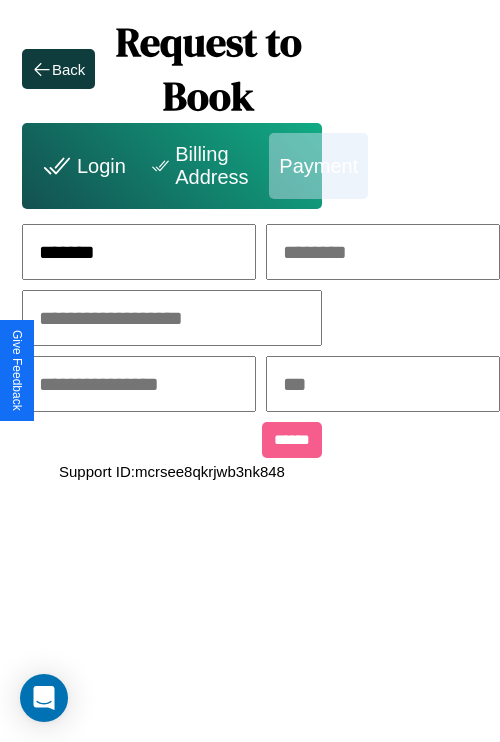 type on "*******" 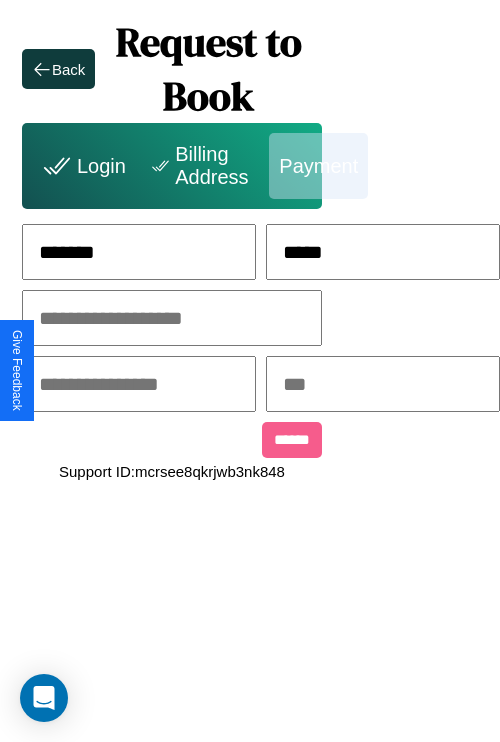 type on "*****" 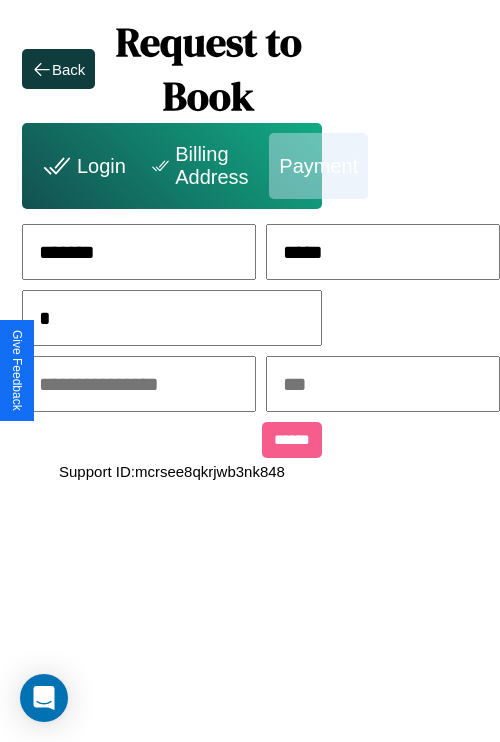 scroll, scrollTop: 0, scrollLeft: 128, axis: horizontal 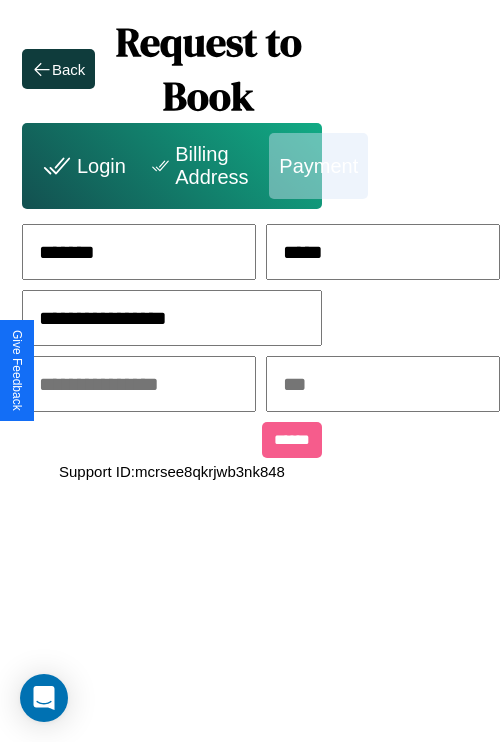 type on "**********" 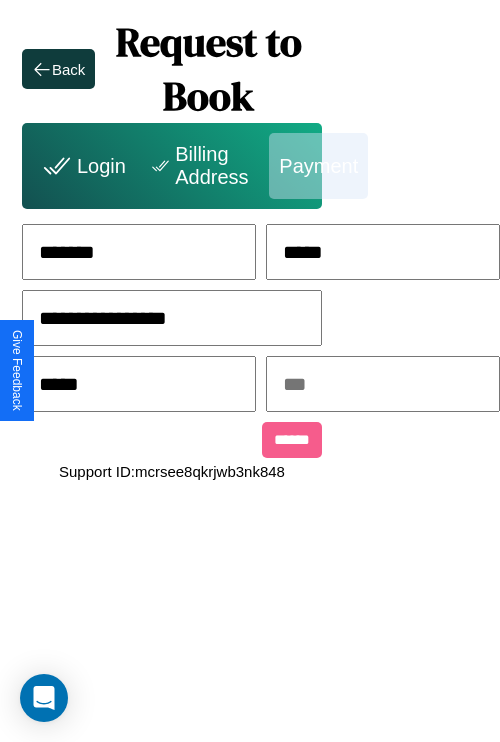 type on "*****" 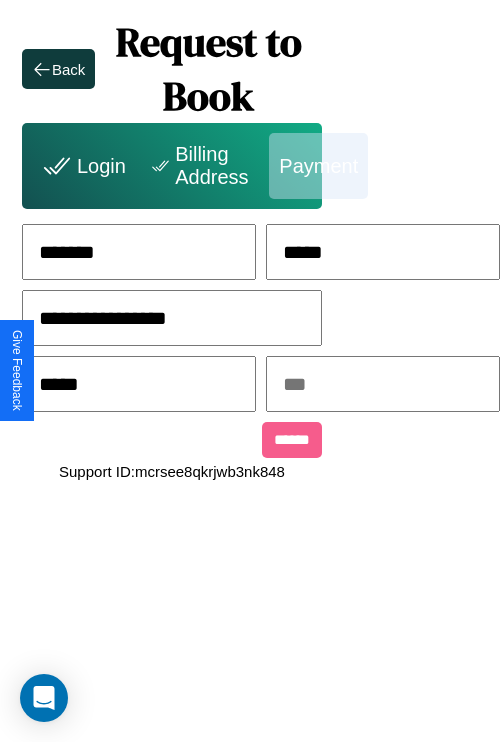 click at bounding box center (383, 384) 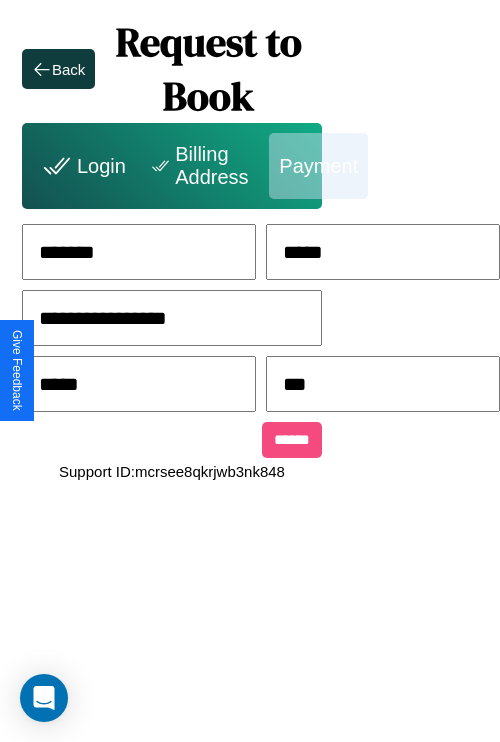 type on "***" 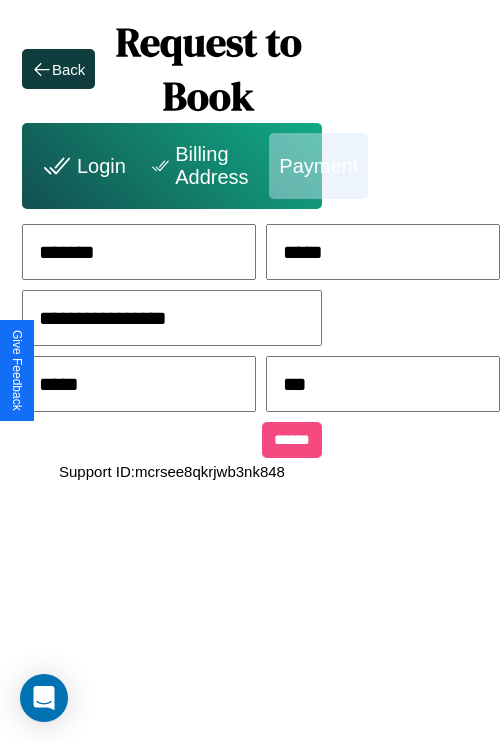 click on "******" at bounding box center [292, 440] 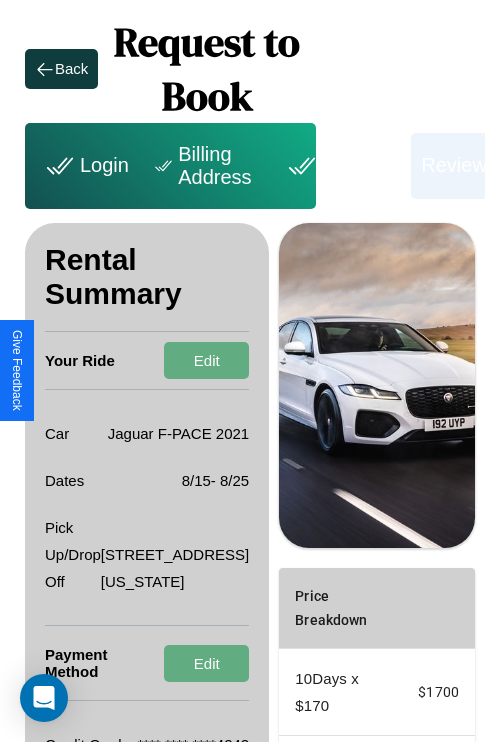 scroll, scrollTop: 382, scrollLeft: 72, axis: both 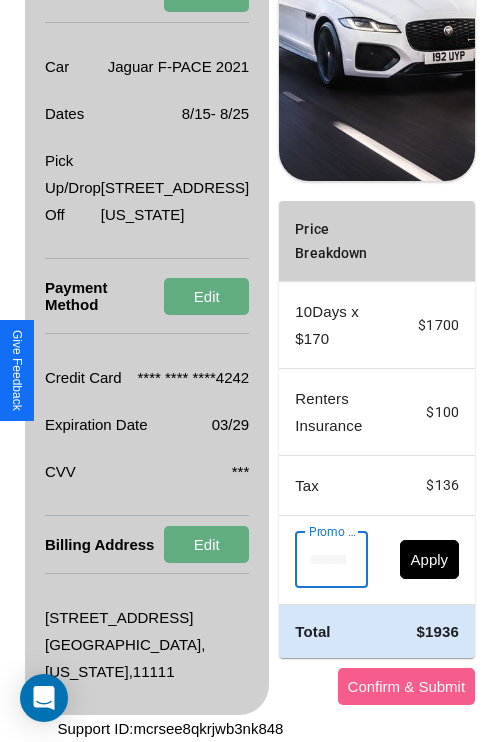 click on "Promo Code" at bounding box center (320, 560) 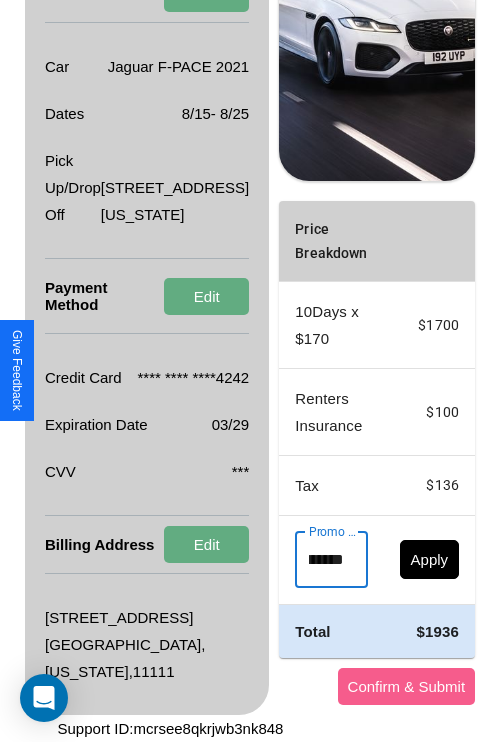 scroll, scrollTop: 0, scrollLeft: 71, axis: horizontal 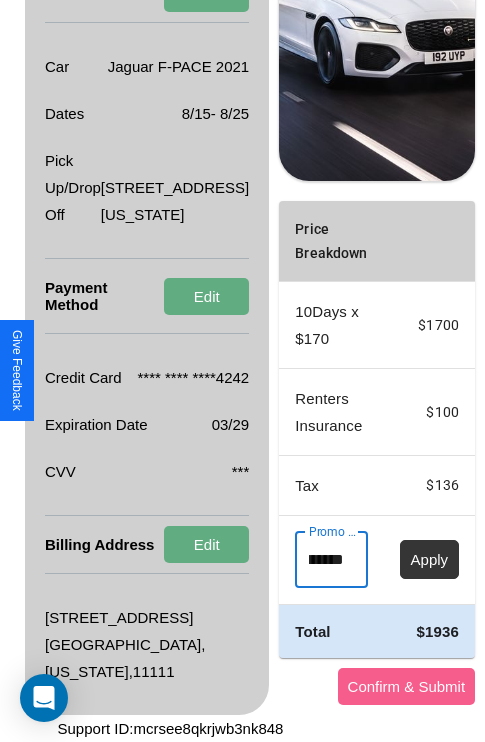 type on "**********" 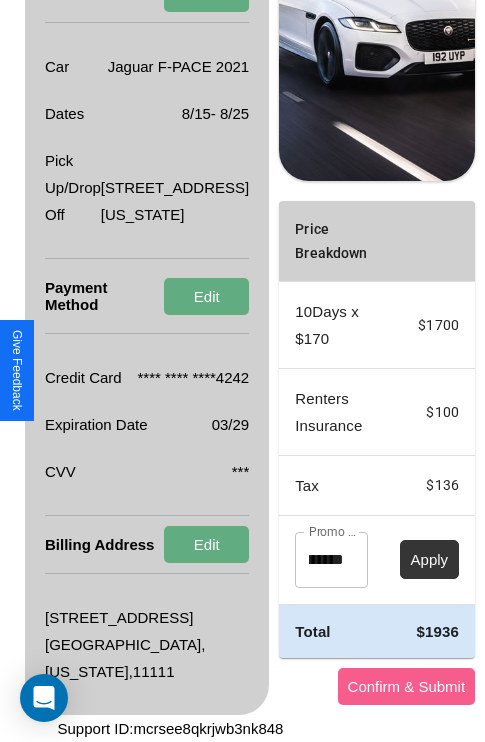 scroll, scrollTop: 0, scrollLeft: 0, axis: both 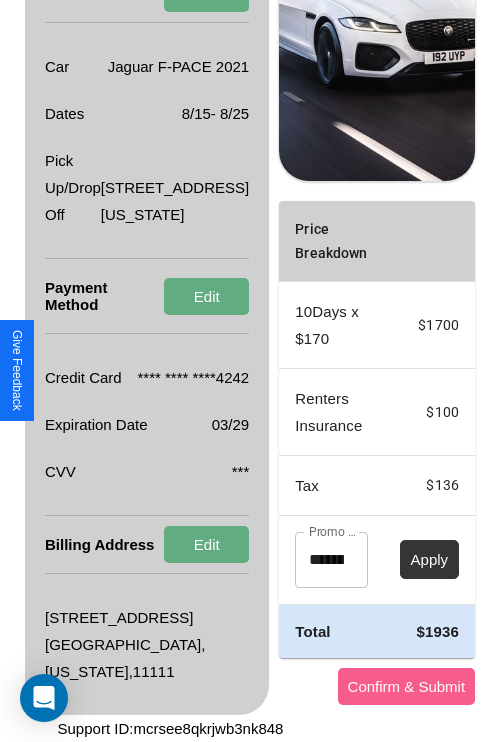 click on "Apply" at bounding box center [430, 559] 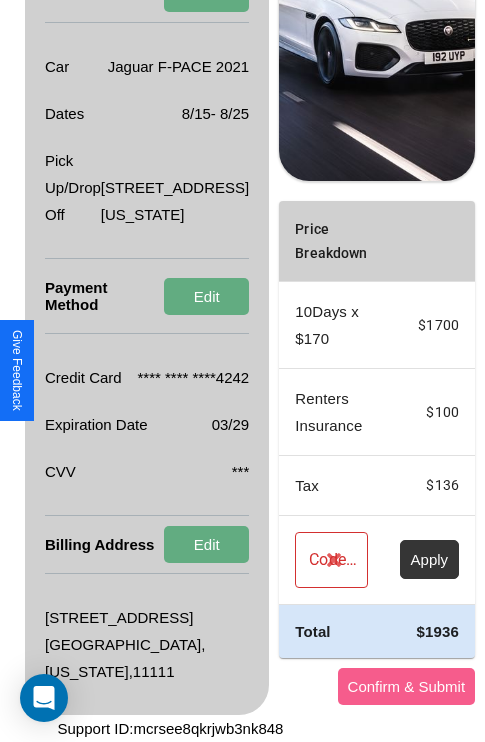 scroll, scrollTop: 536, scrollLeft: 72, axis: both 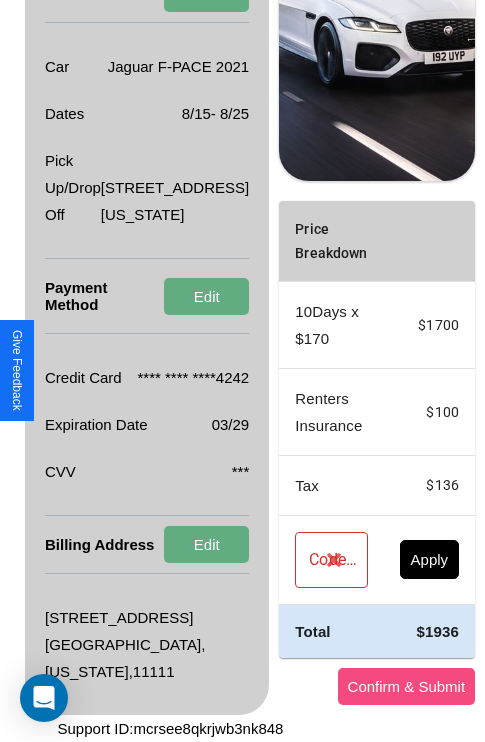 click on "Confirm & Submit" at bounding box center (407, 686) 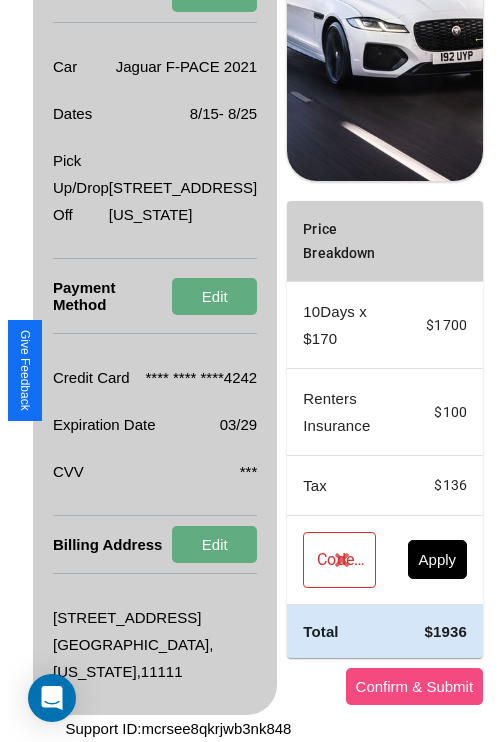 scroll, scrollTop: 0, scrollLeft: 72, axis: horizontal 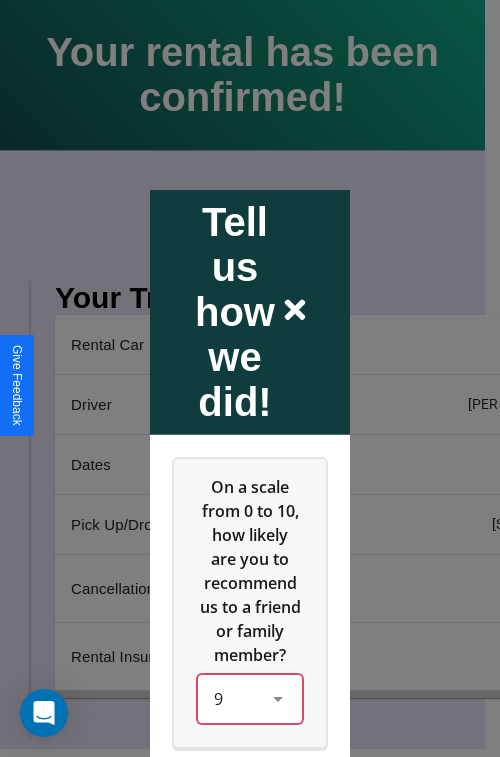 click on "9" at bounding box center (250, 698) 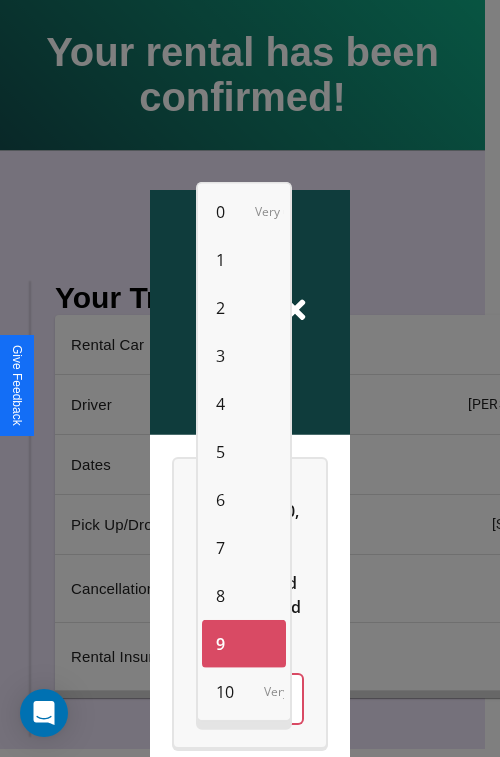 click on "3" at bounding box center (220, 356) 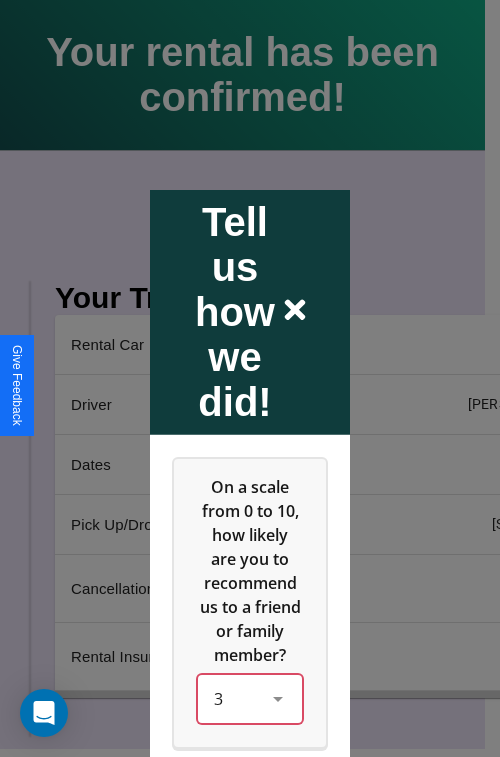 scroll, scrollTop: 334, scrollLeft: 0, axis: vertical 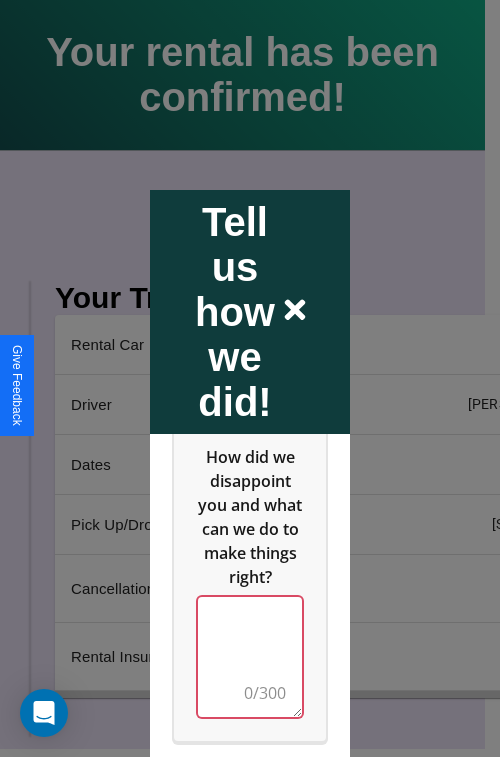 click at bounding box center [250, 656] 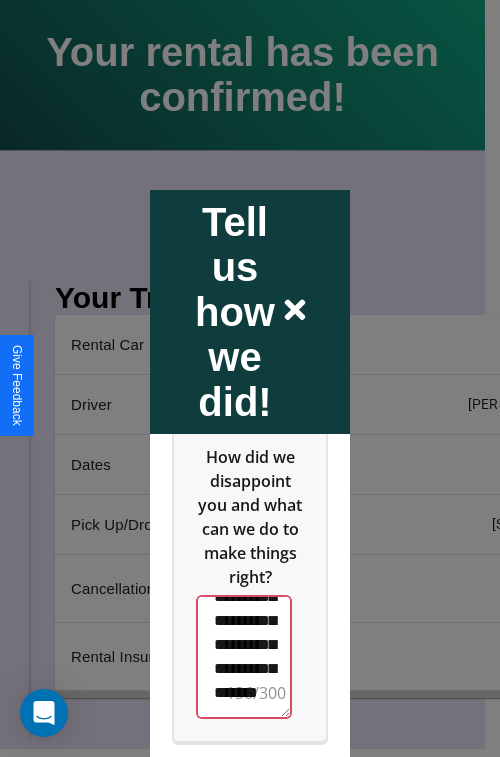 scroll, scrollTop: 564, scrollLeft: 0, axis: vertical 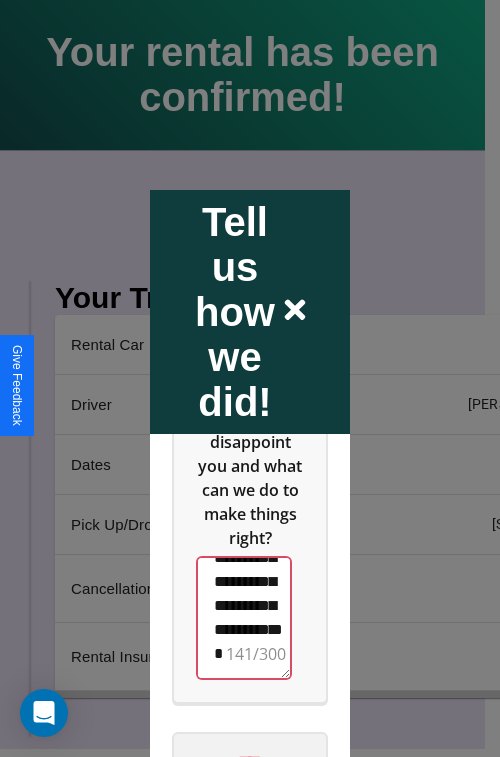 type on "**********" 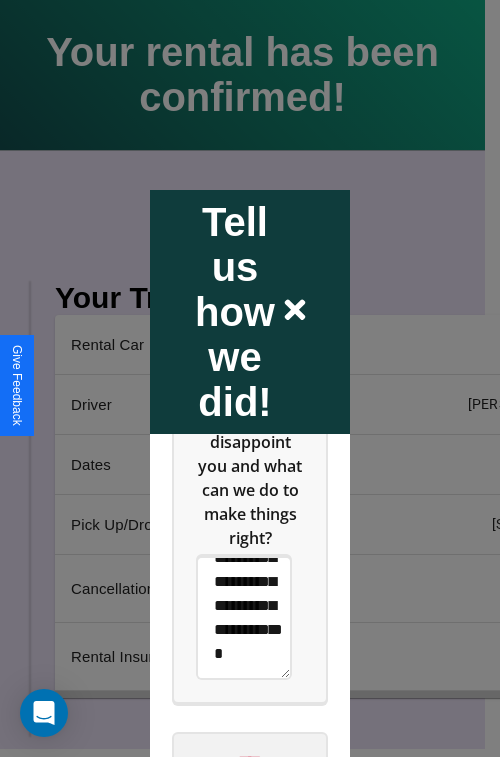 click on "****" at bounding box center (250, 761) 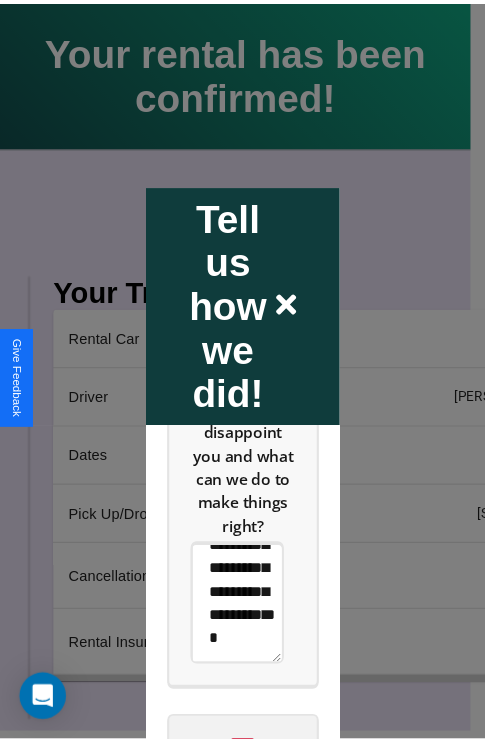 scroll, scrollTop: 0, scrollLeft: 0, axis: both 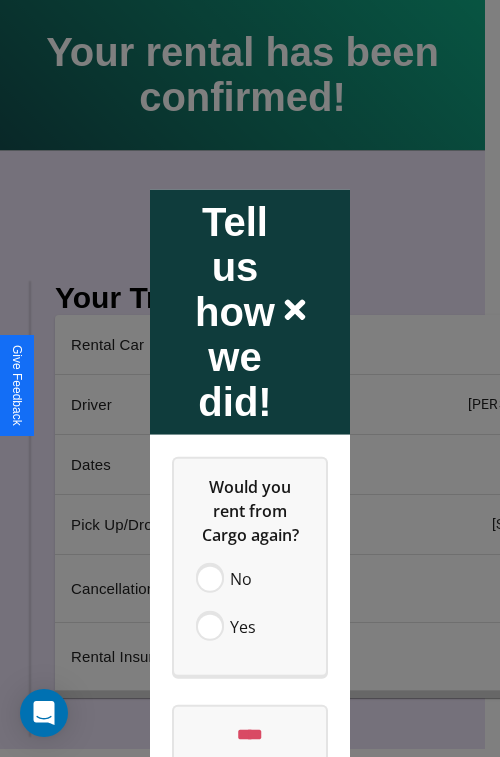 click at bounding box center (250, 378) 